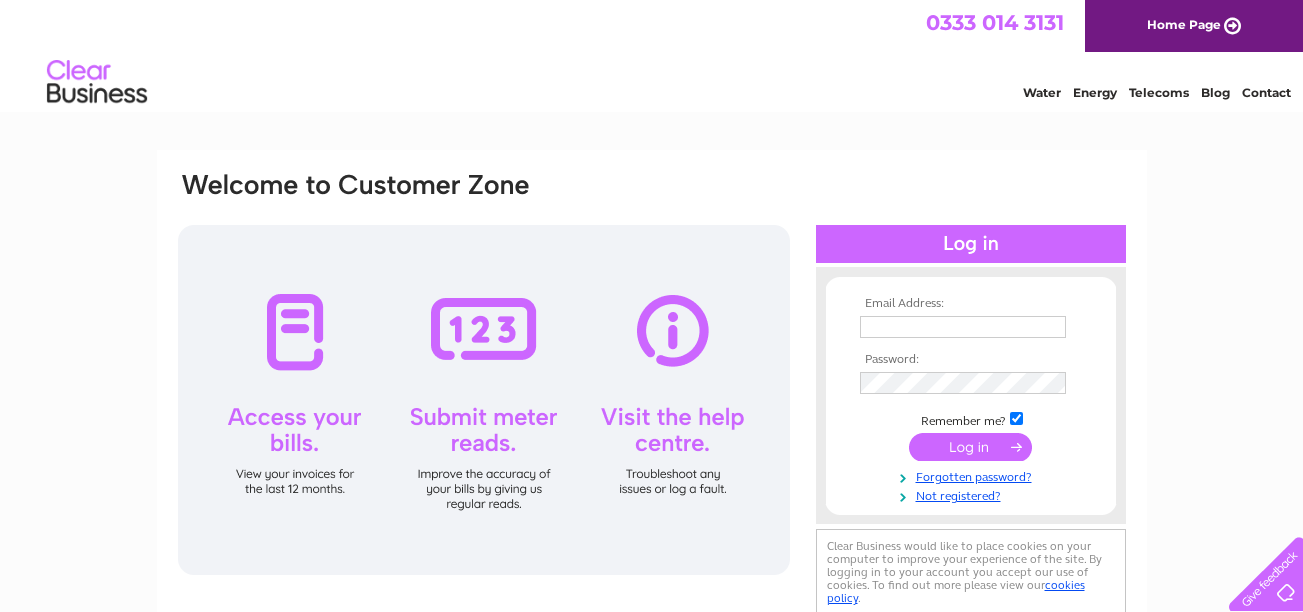 scroll, scrollTop: 0, scrollLeft: 0, axis: both 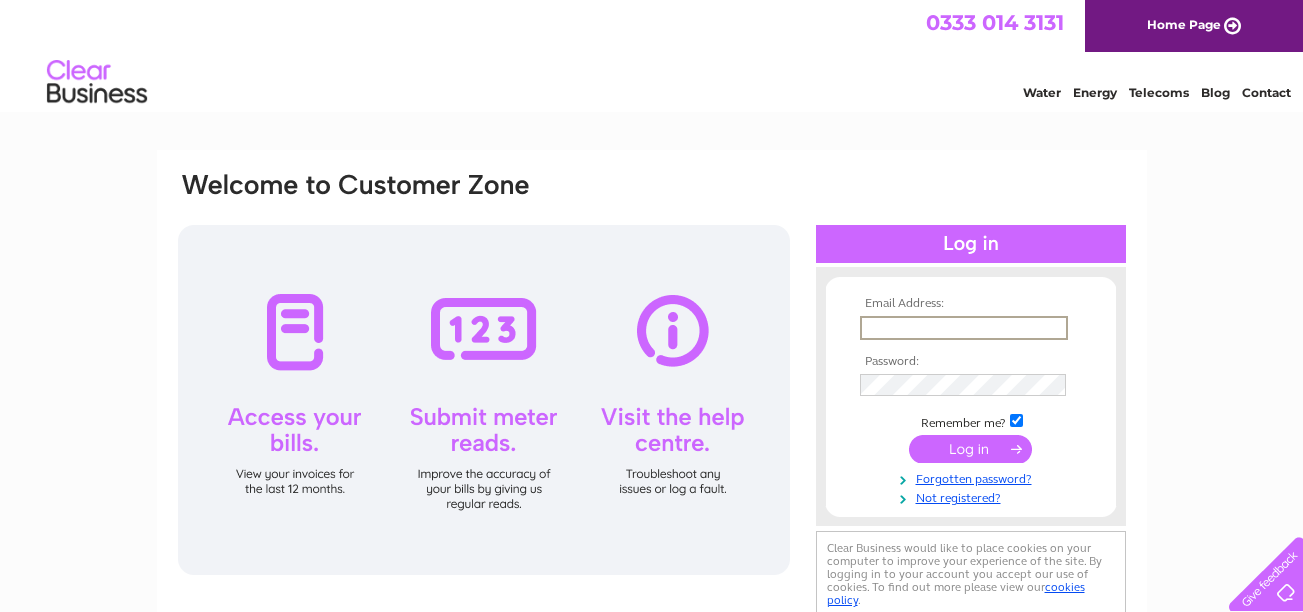 type on "truglorymenswear@gmail.com" 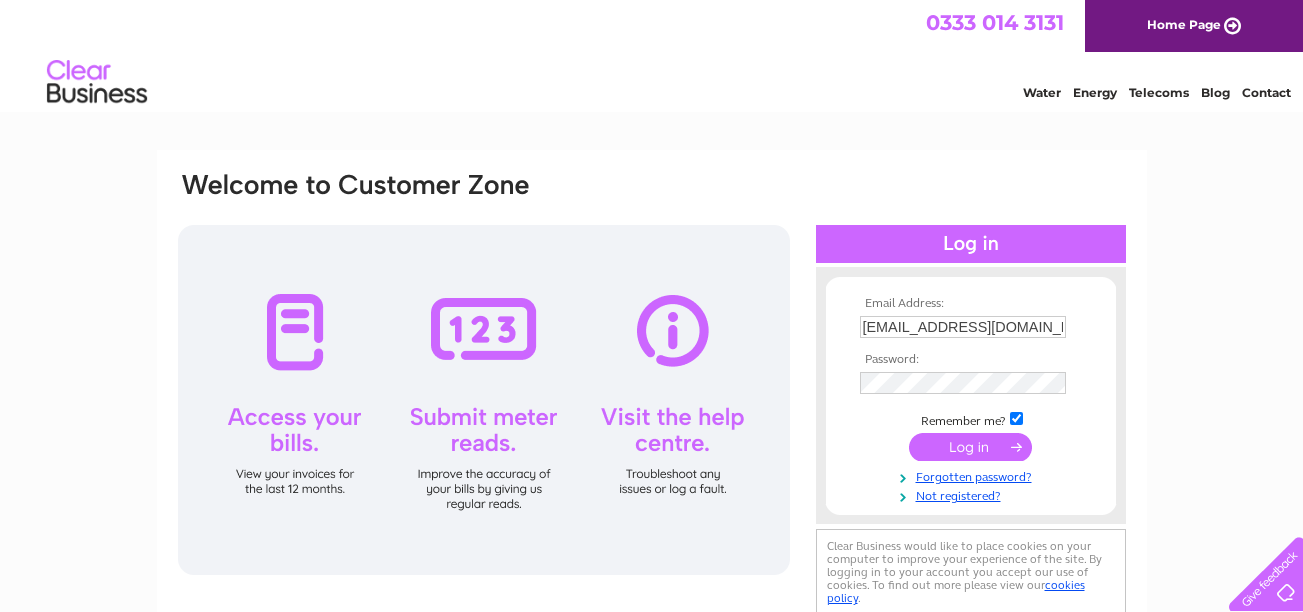 click at bounding box center [970, 447] 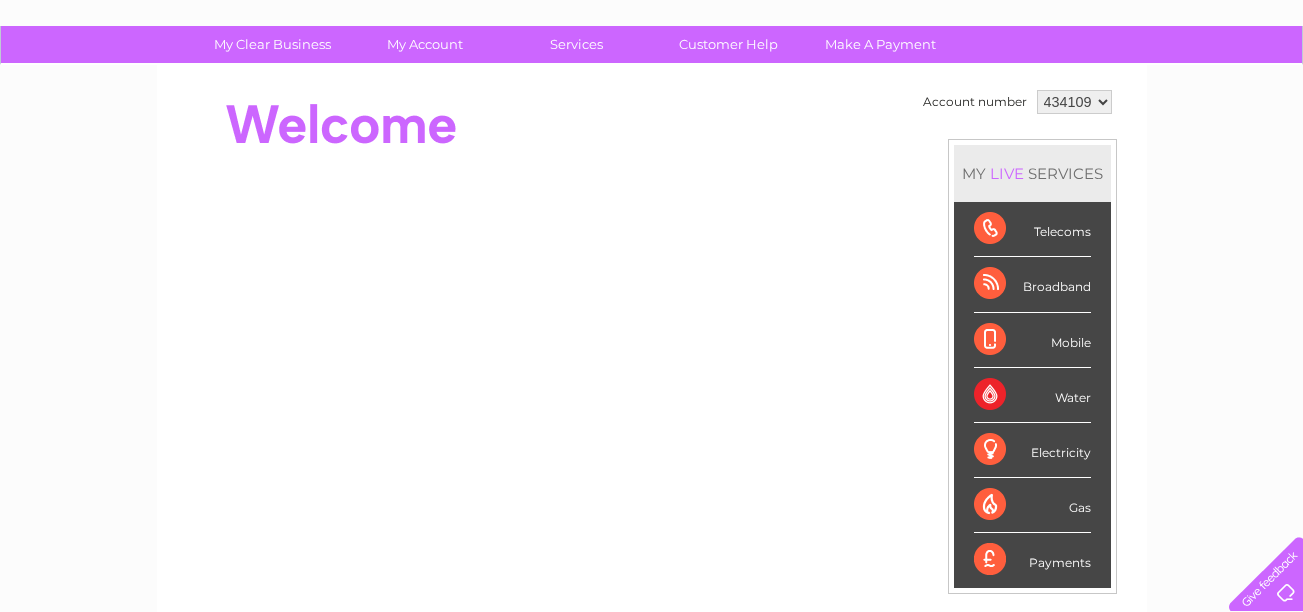 scroll, scrollTop: 100, scrollLeft: 0, axis: vertical 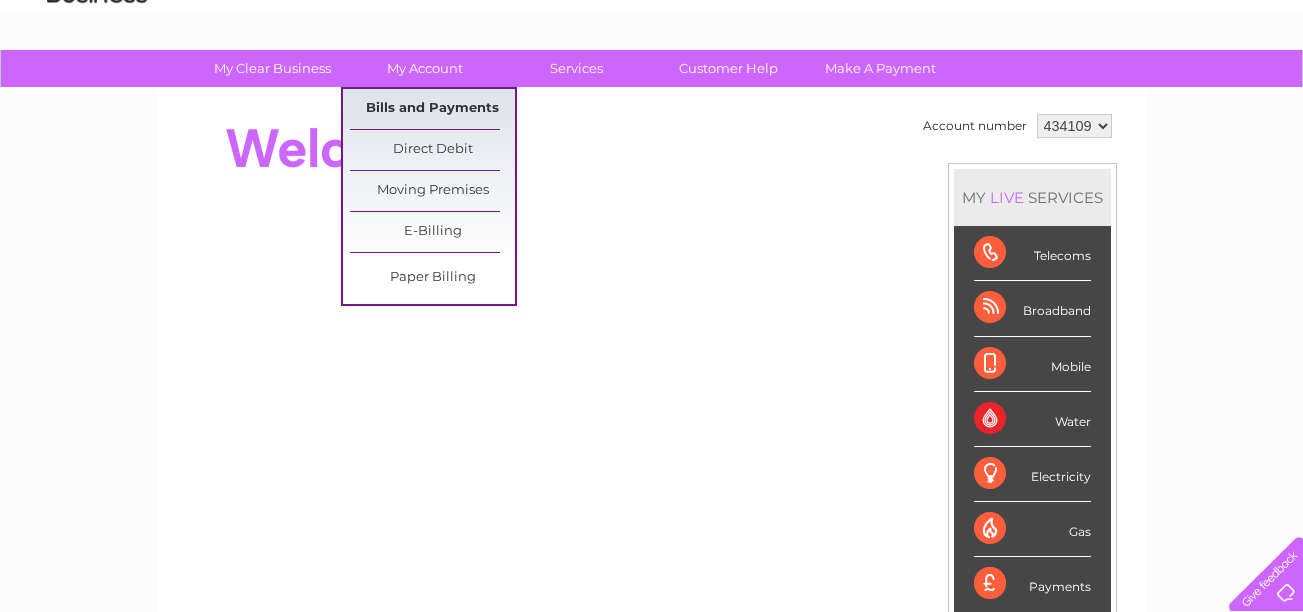 click on "Bills and Payments" at bounding box center (432, 109) 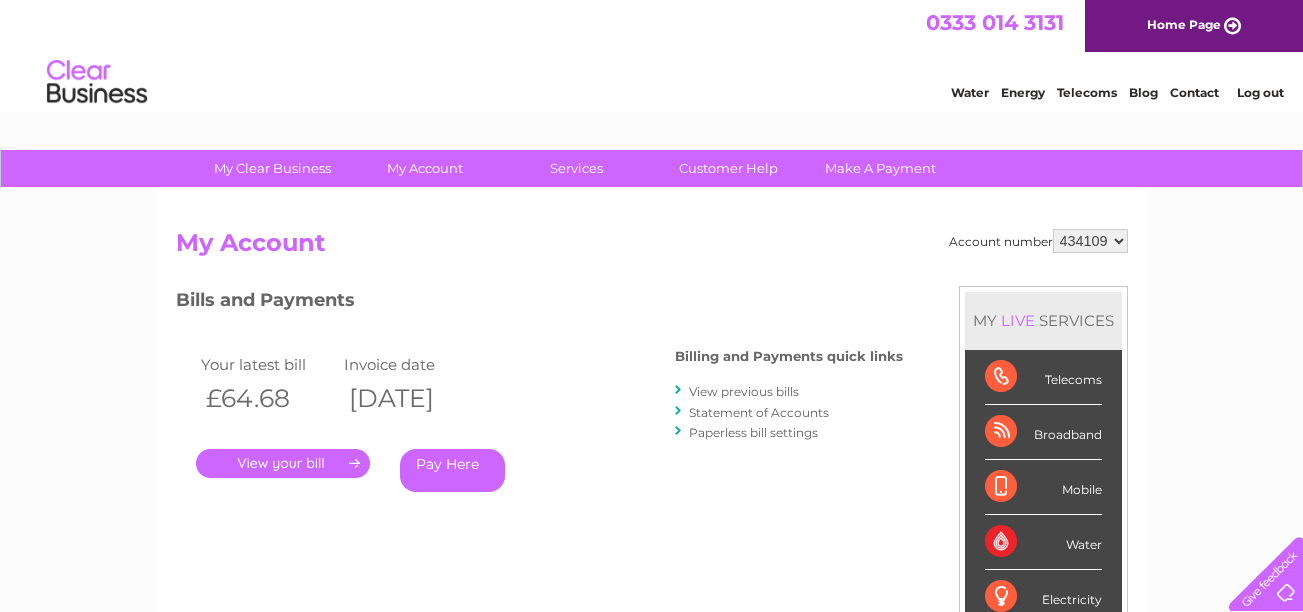 scroll, scrollTop: 0, scrollLeft: 0, axis: both 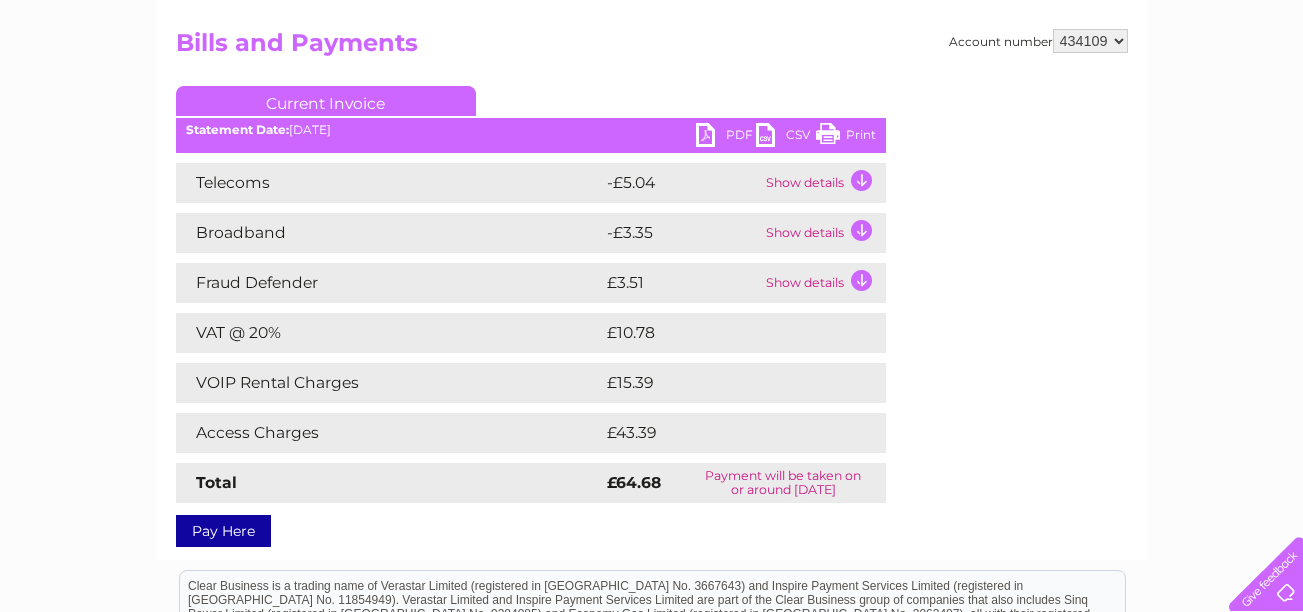 click on "Access Charges" at bounding box center [389, 433] 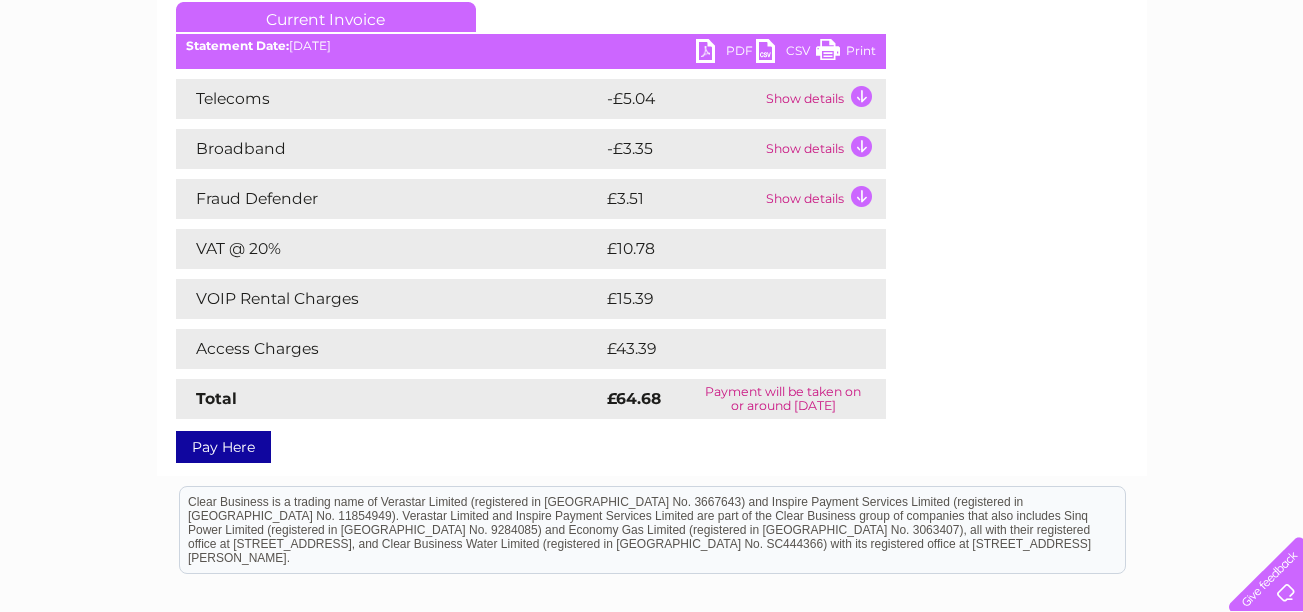 scroll, scrollTop: 204, scrollLeft: 0, axis: vertical 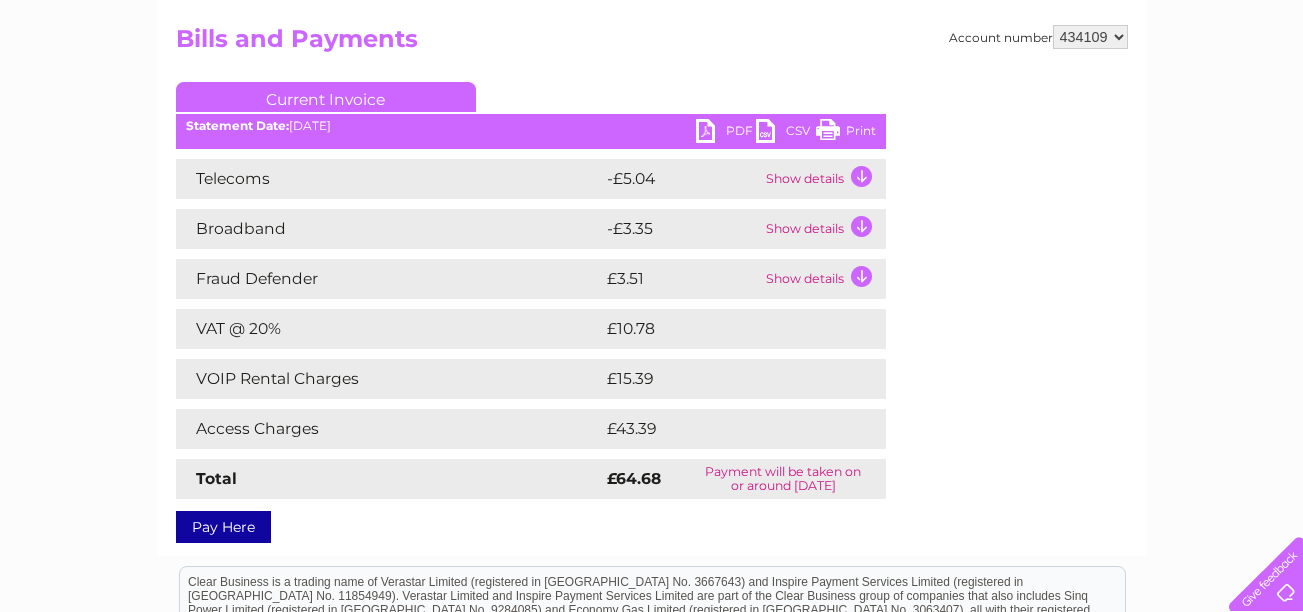 click on "Show details" at bounding box center [823, 279] 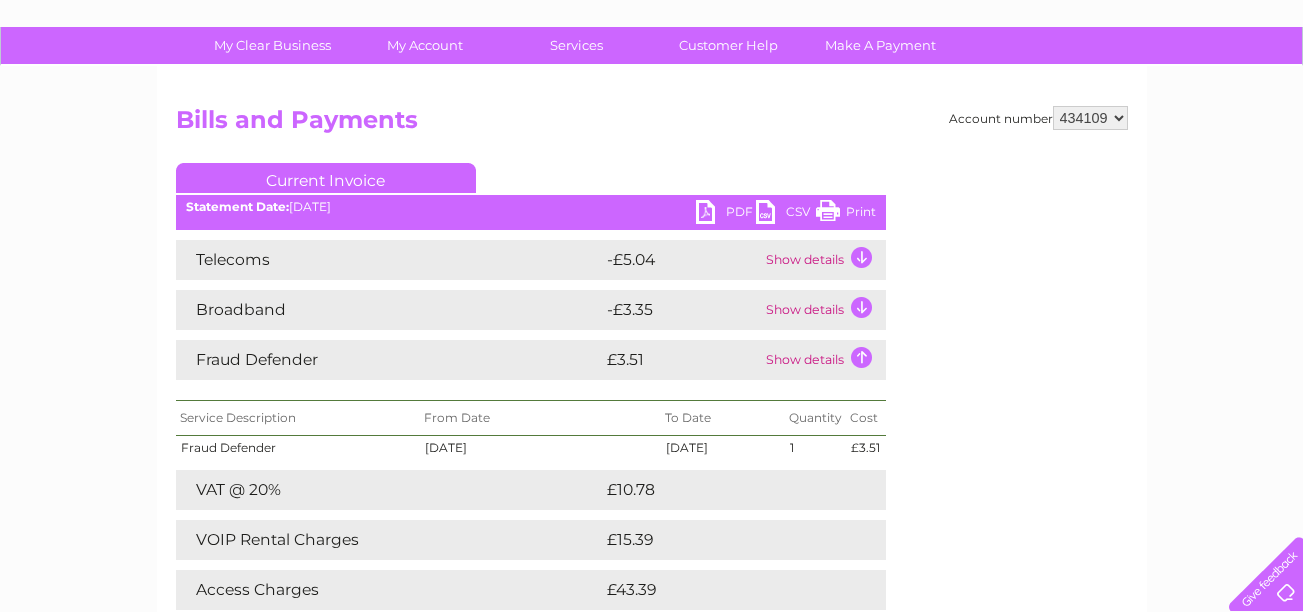 scroll, scrollTop: 4, scrollLeft: 0, axis: vertical 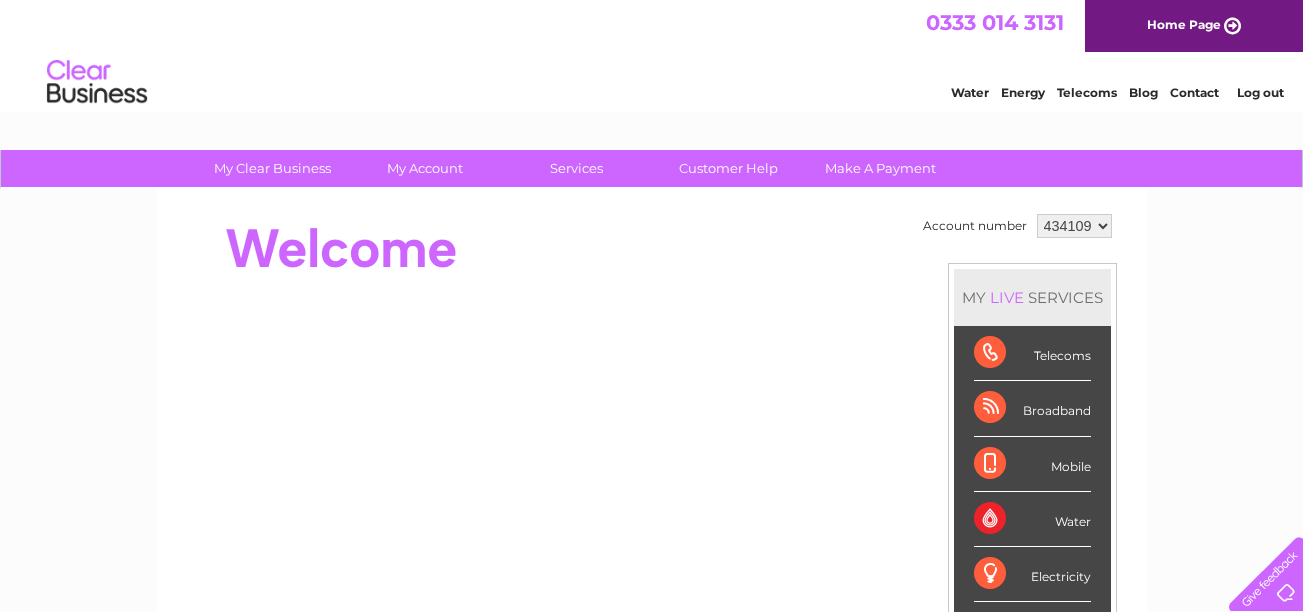 click on "Log out" at bounding box center [1260, 92] 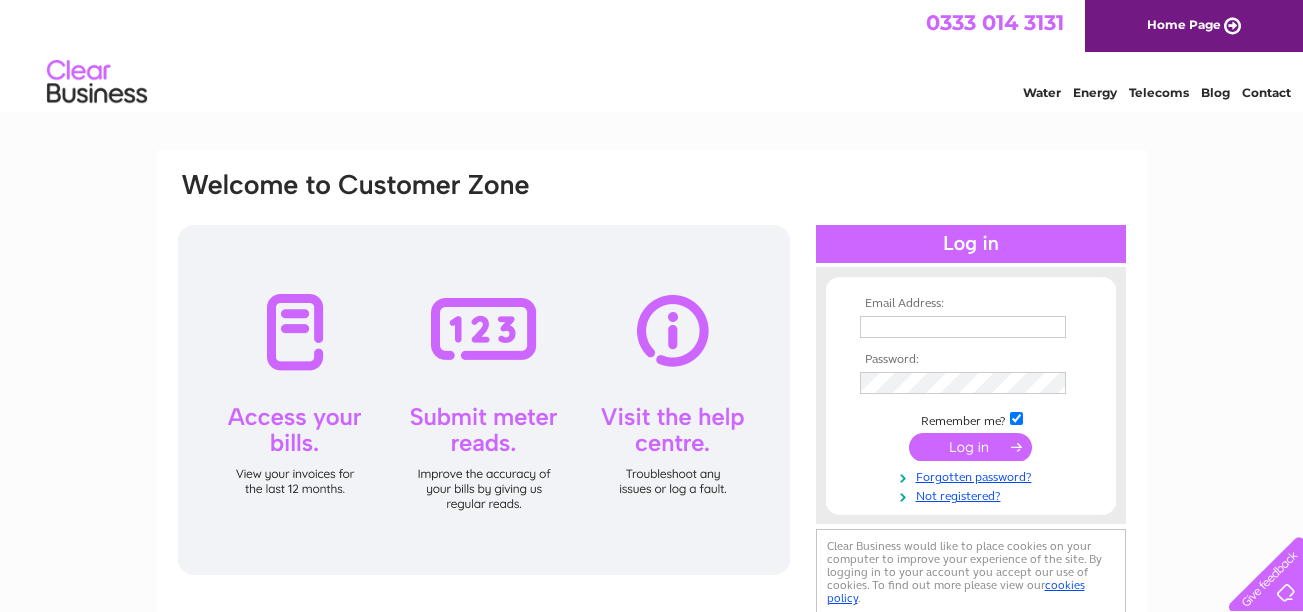scroll, scrollTop: 0, scrollLeft: 0, axis: both 